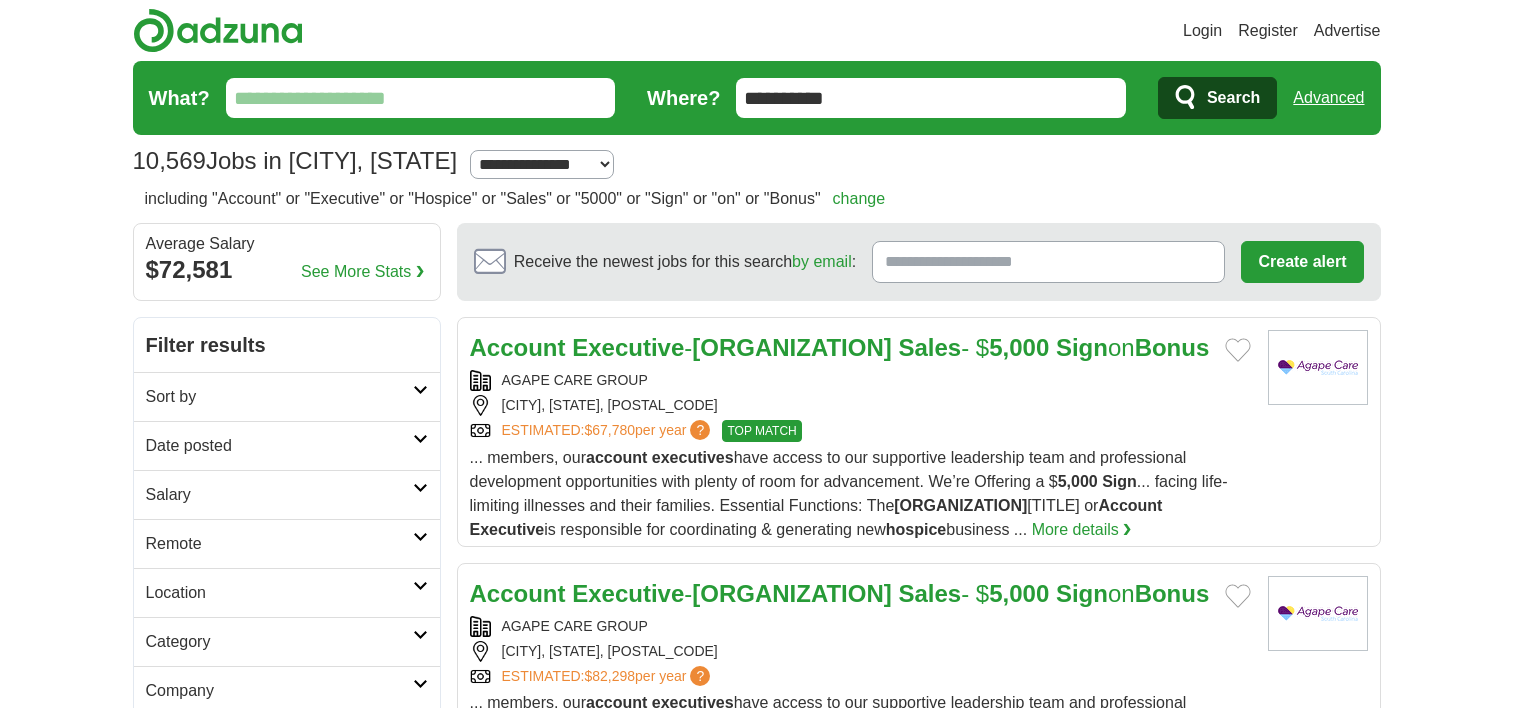 scroll, scrollTop: 0, scrollLeft: 0, axis: both 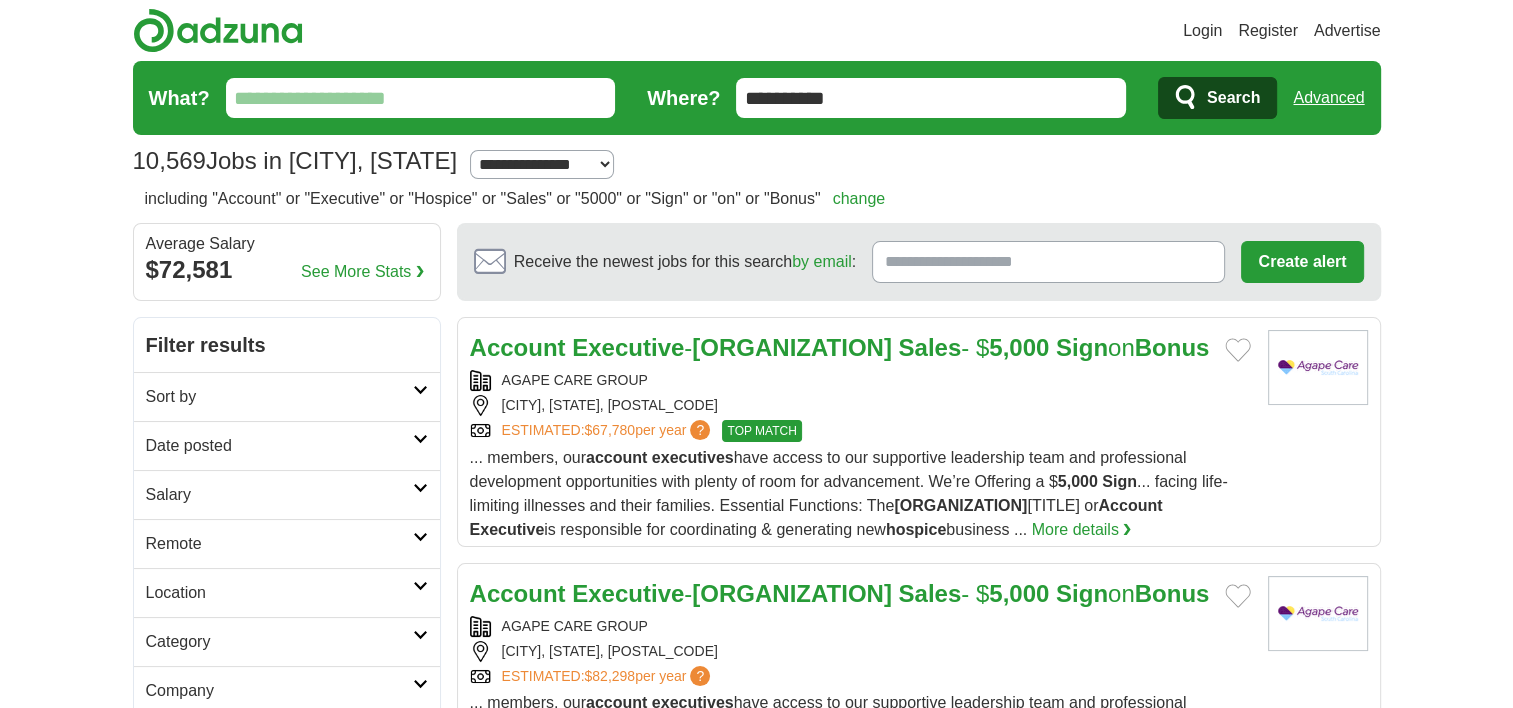 click on "**********" at bounding box center [931, 98] 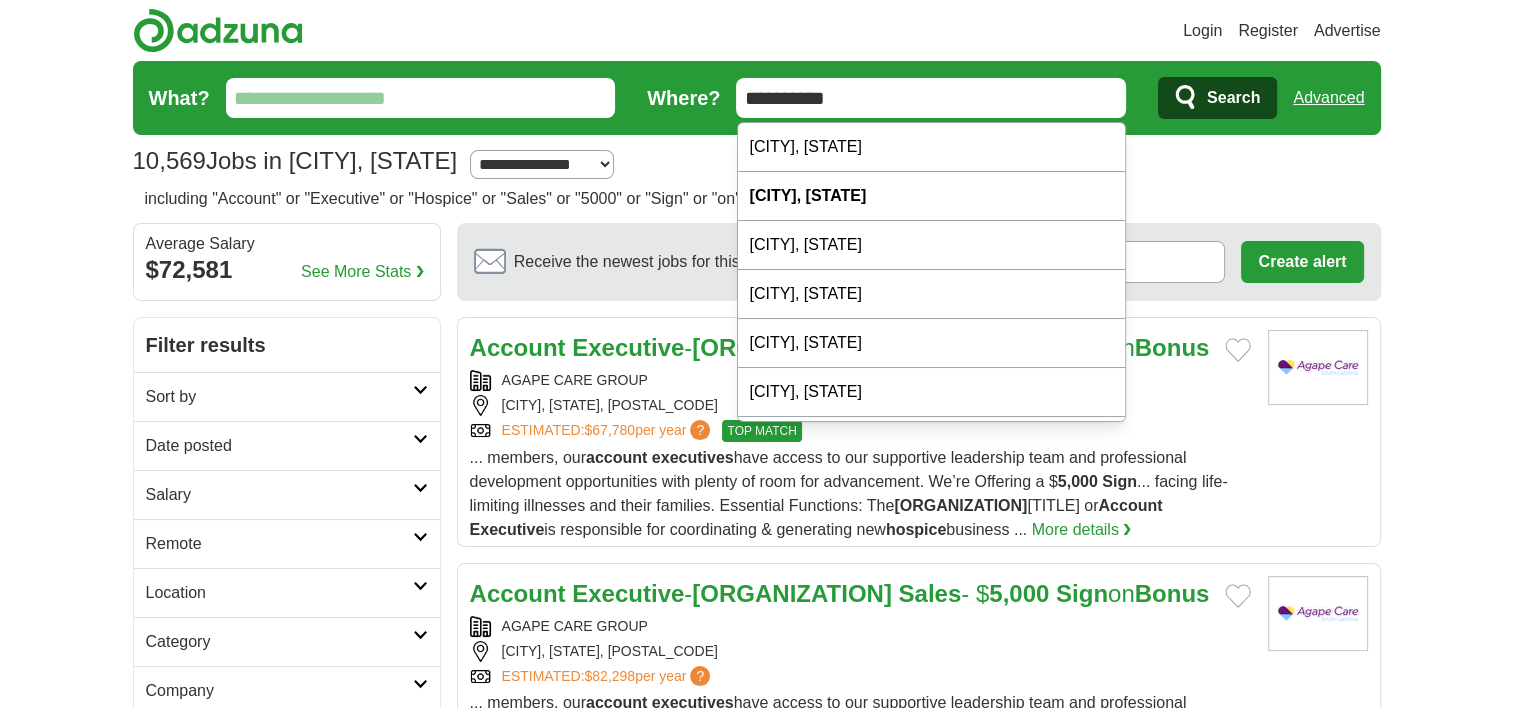 click on "**********" at bounding box center [931, 98] 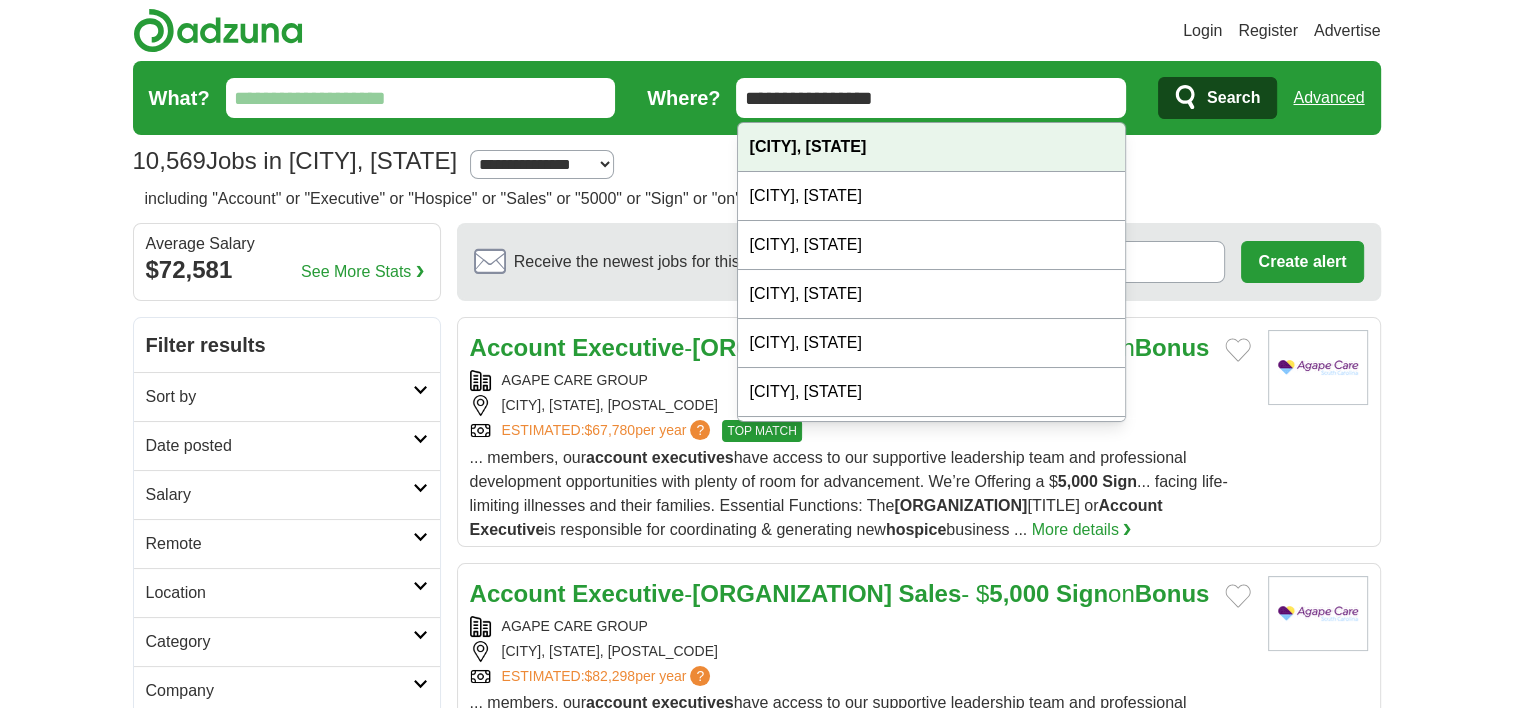 type on "**********" 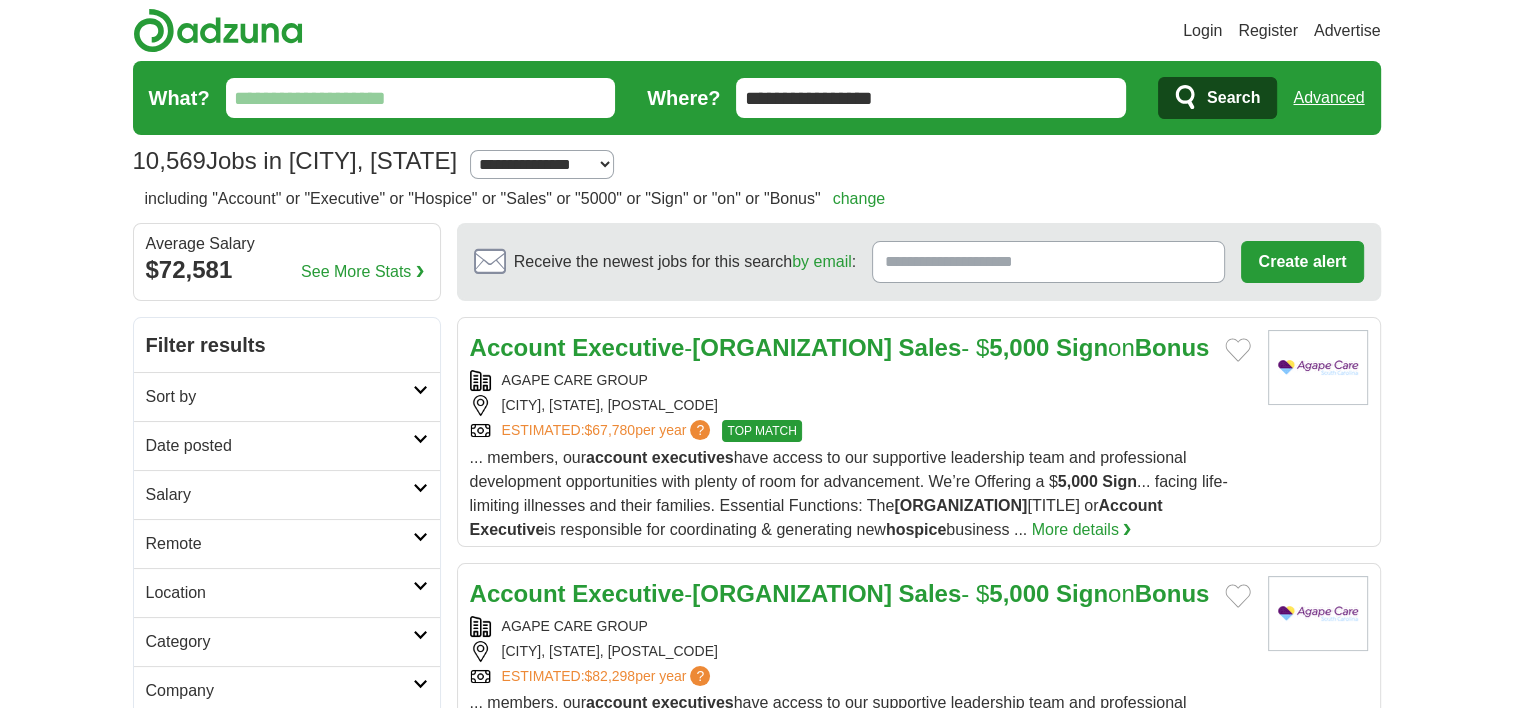 click on "What?" at bounding box center [421, 98] 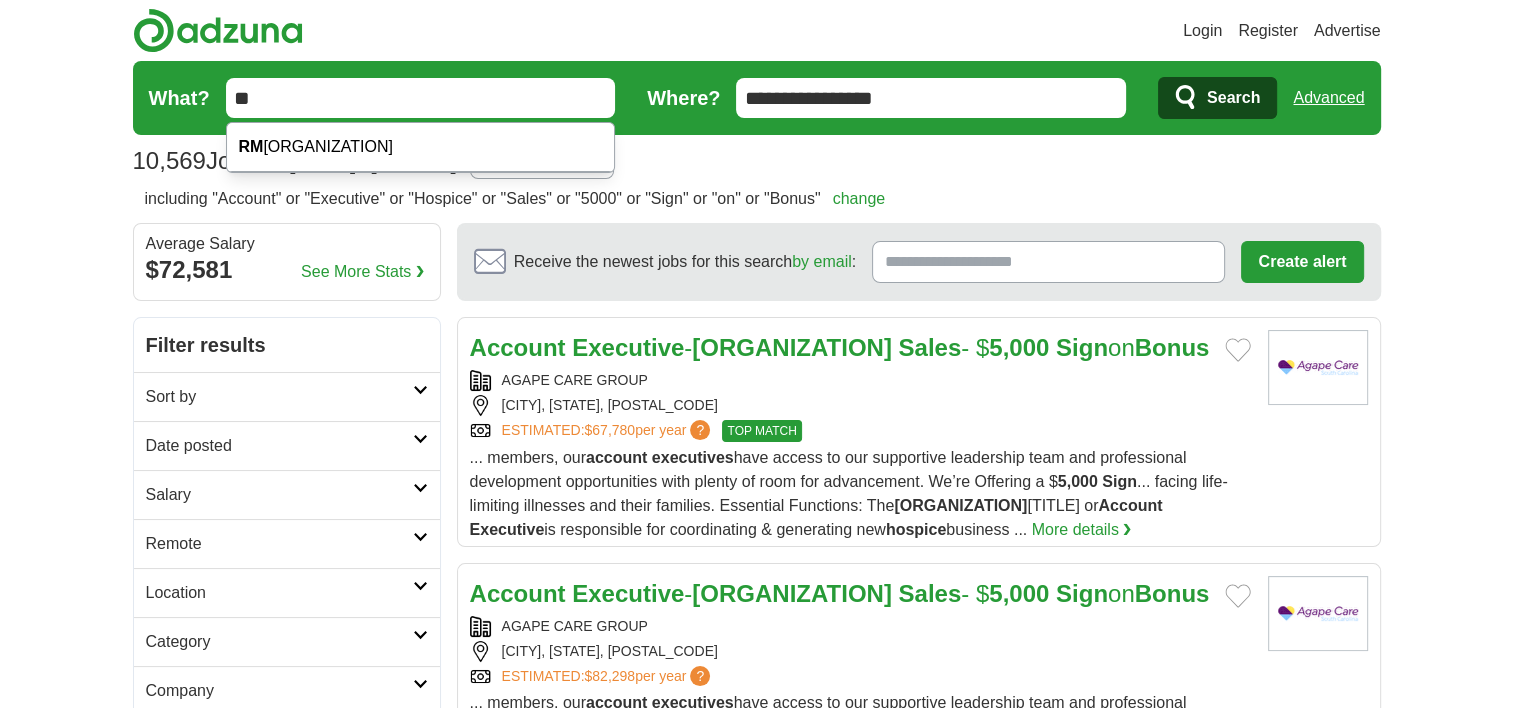 type on "*" 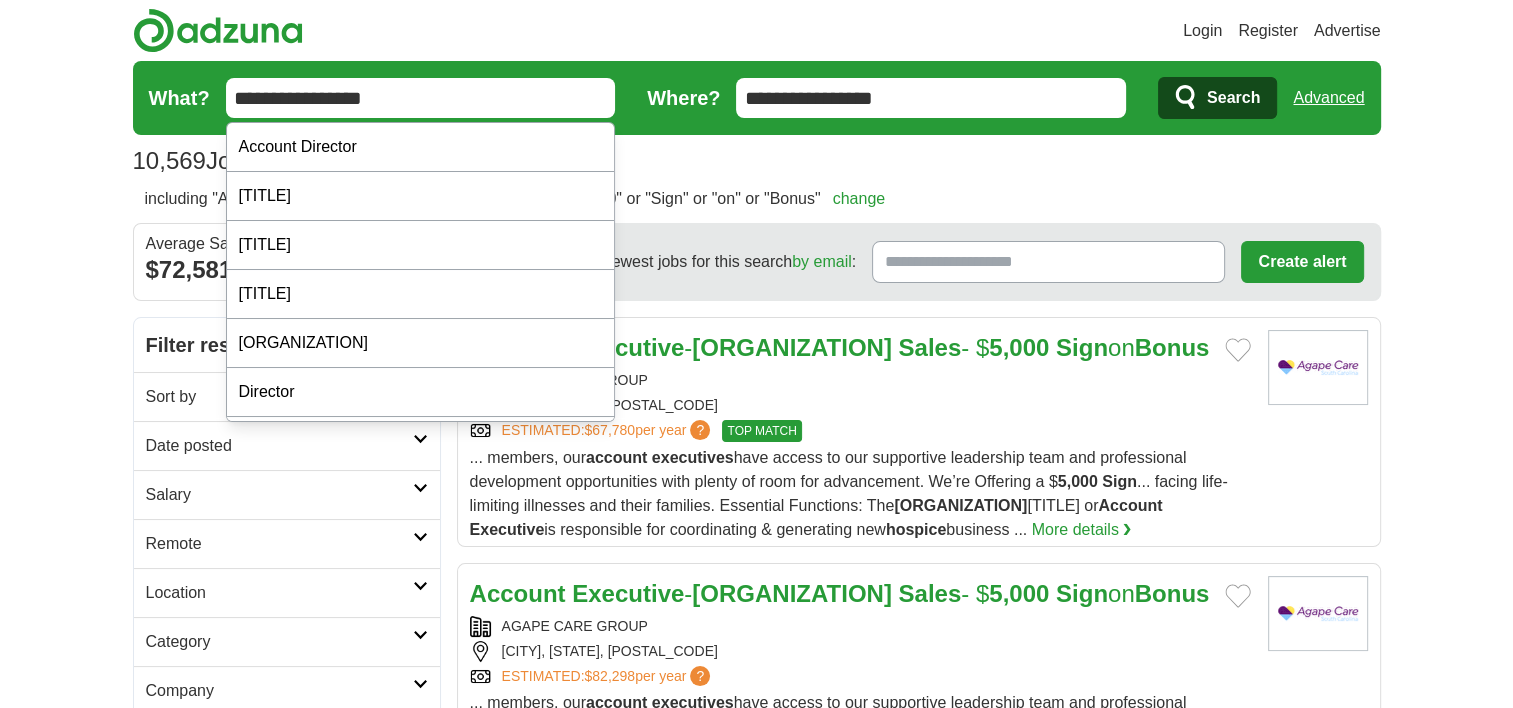 type on "**********" 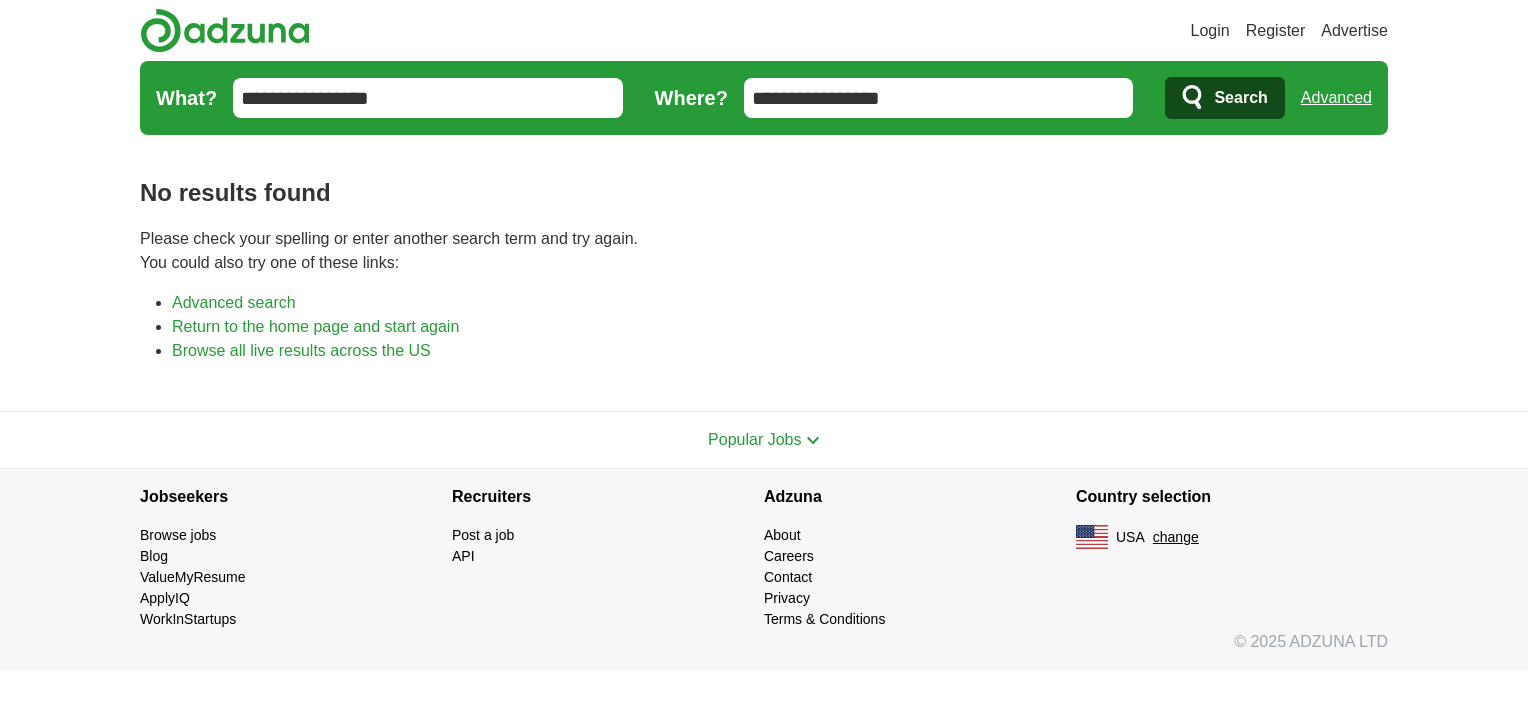 scroll, scrollTop: 0, scrollLeft: 0, axis: both 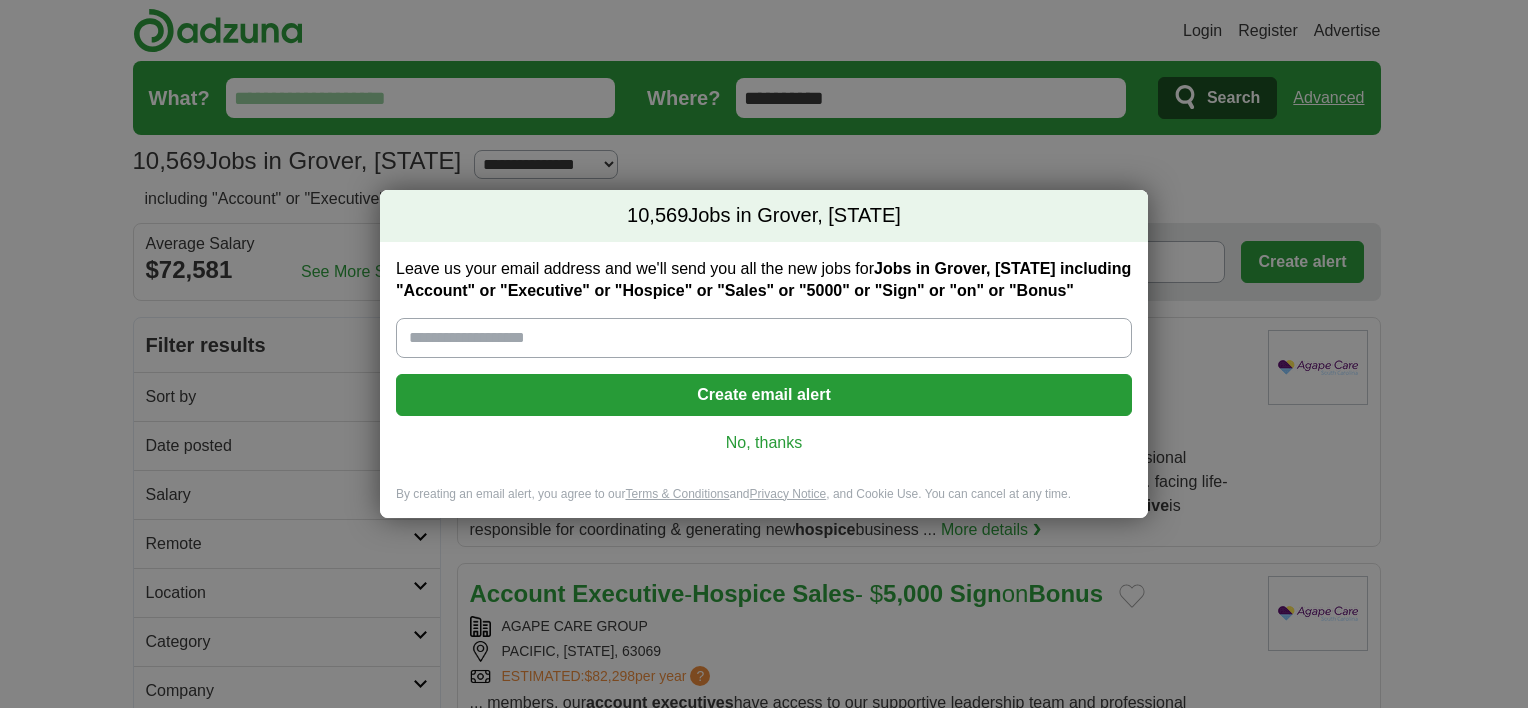 click on "Leave us your email address and we'll send you all the new jobs for  Jobs in Grover, MO including "Account" or "Executive" or "Hospice" or "Sales" or "5000" or "Sign" or "on" or "Bonus"" at bounding box center (764, 338) 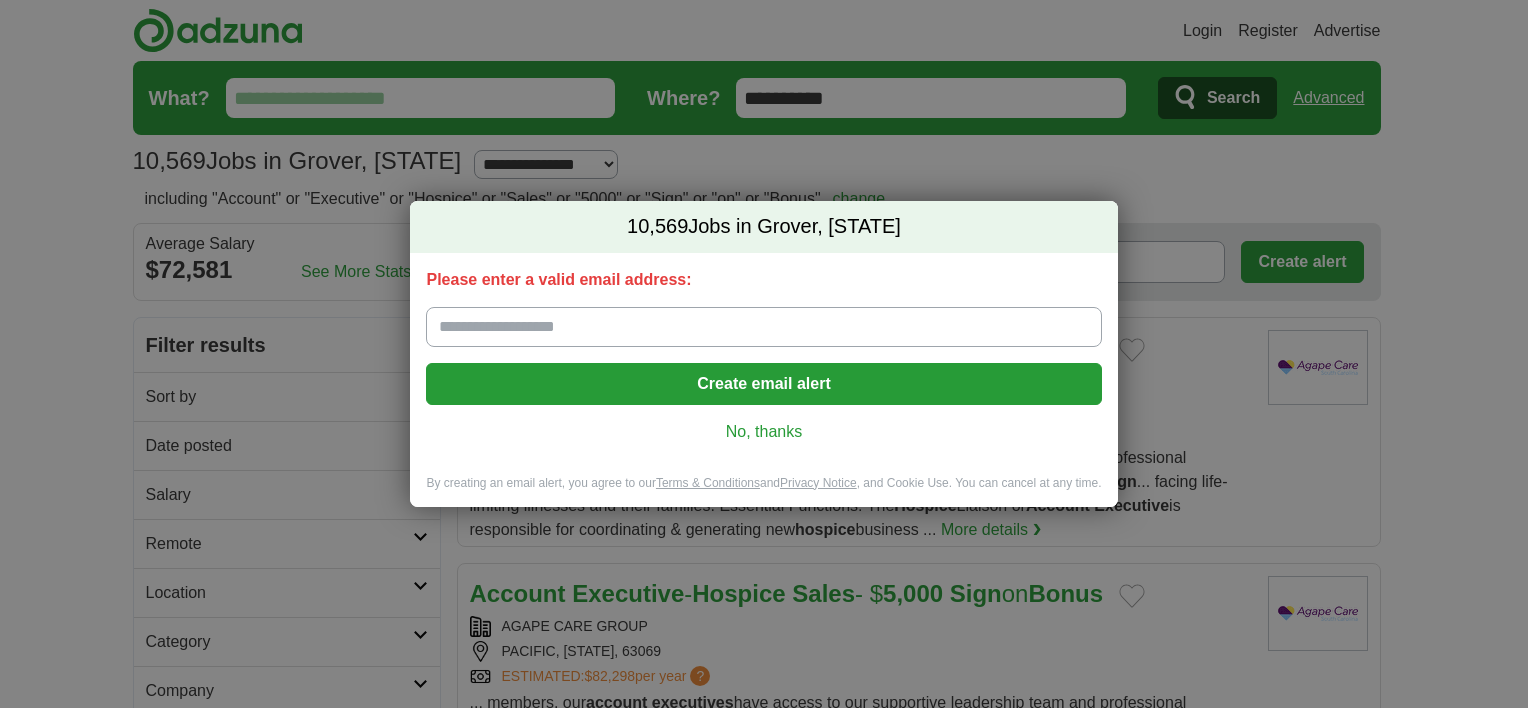 click on "Create email alert" at bounding box center [763, 384] 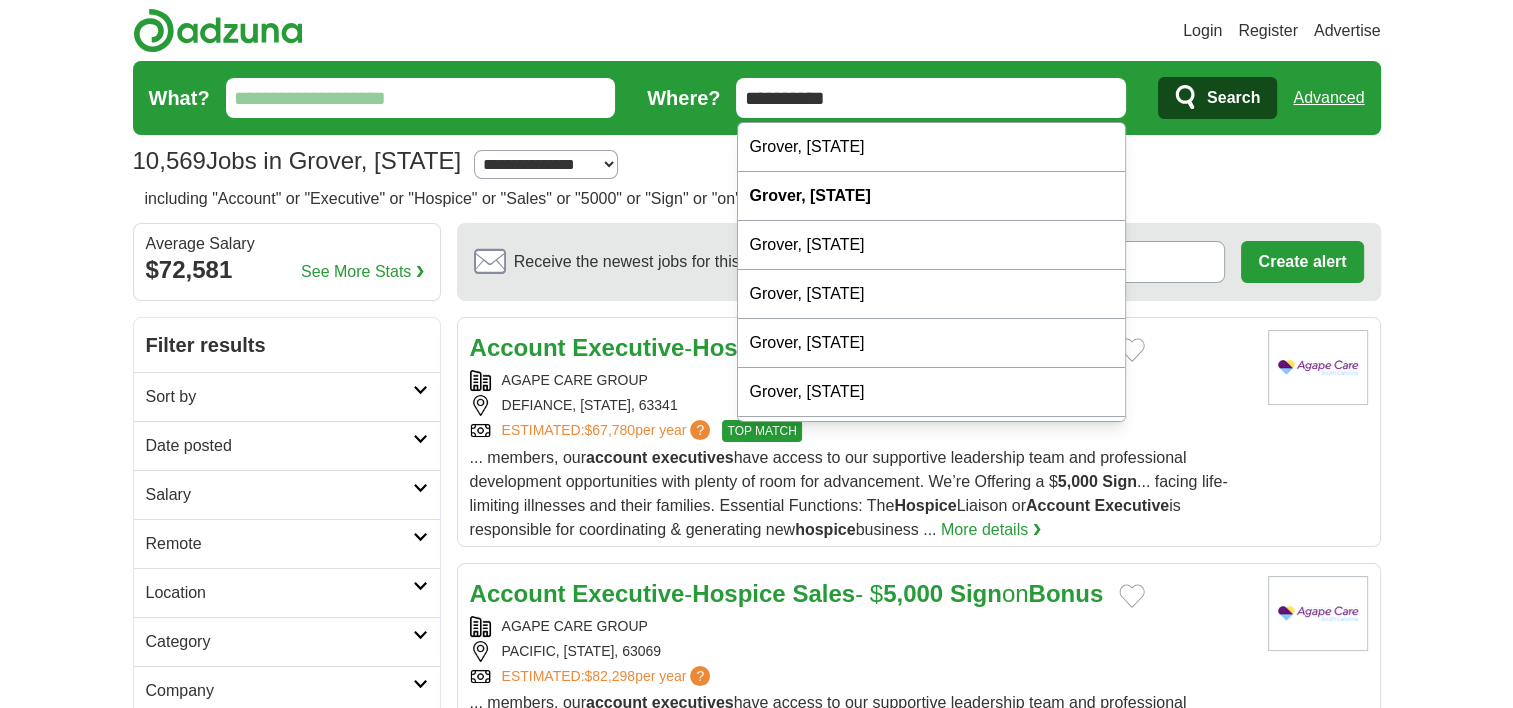 click on "**********" at bounding box center (931, 98) 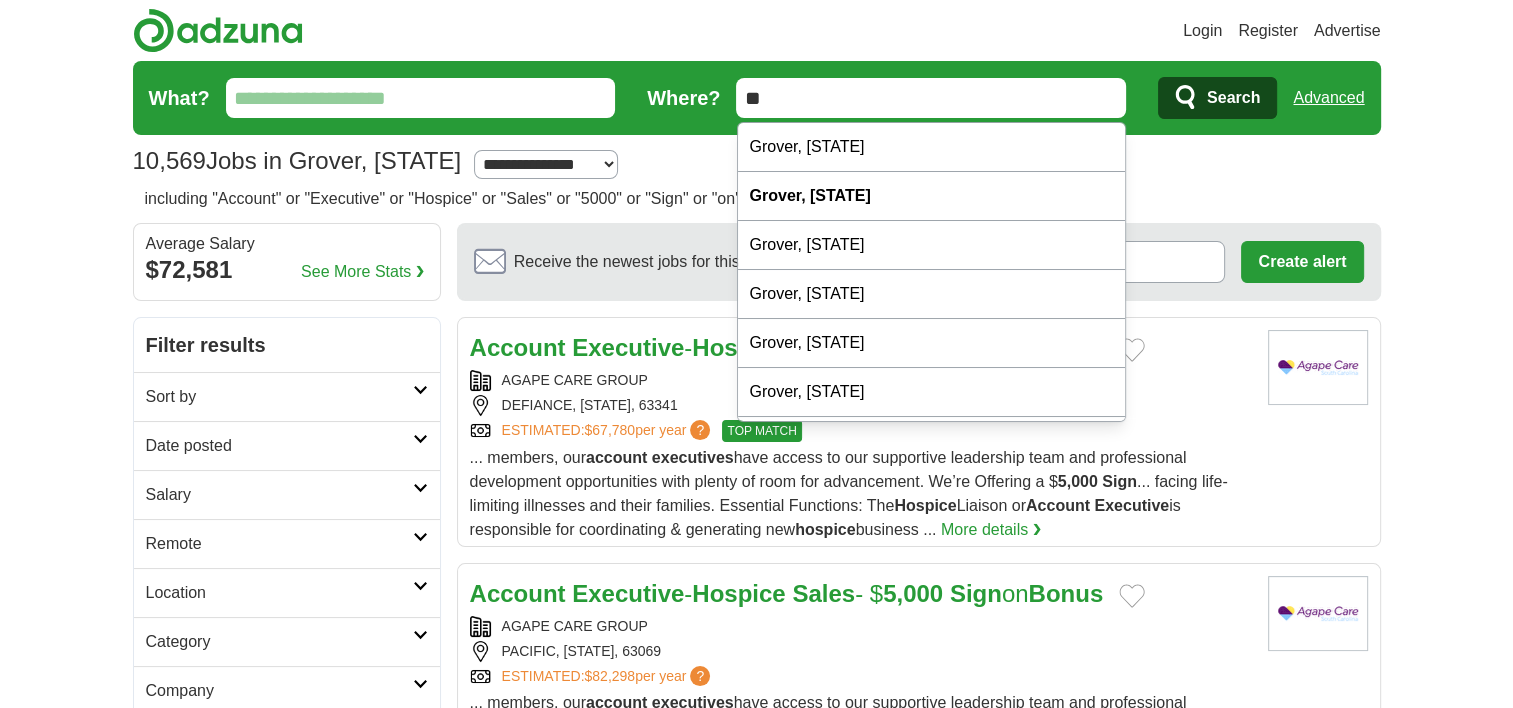 type on "*" 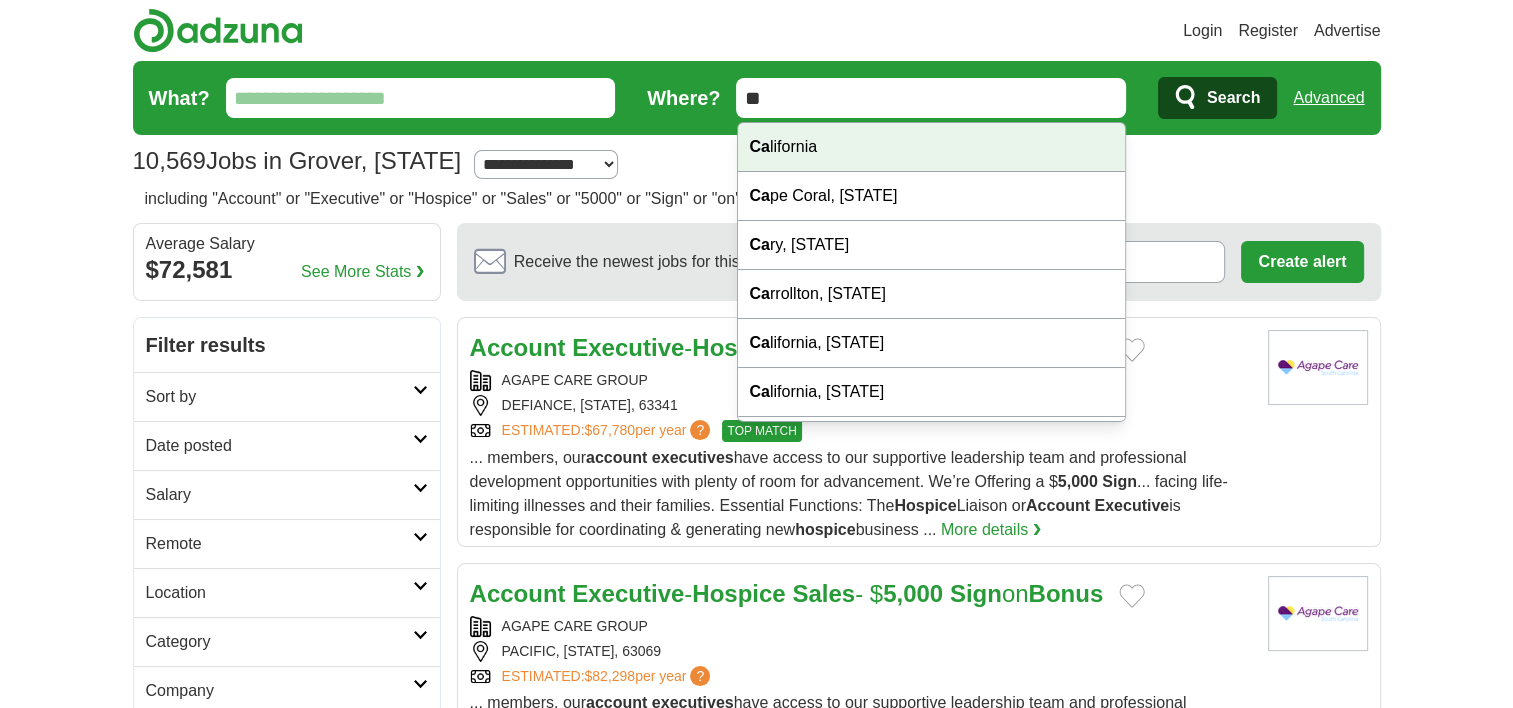 type on "**" 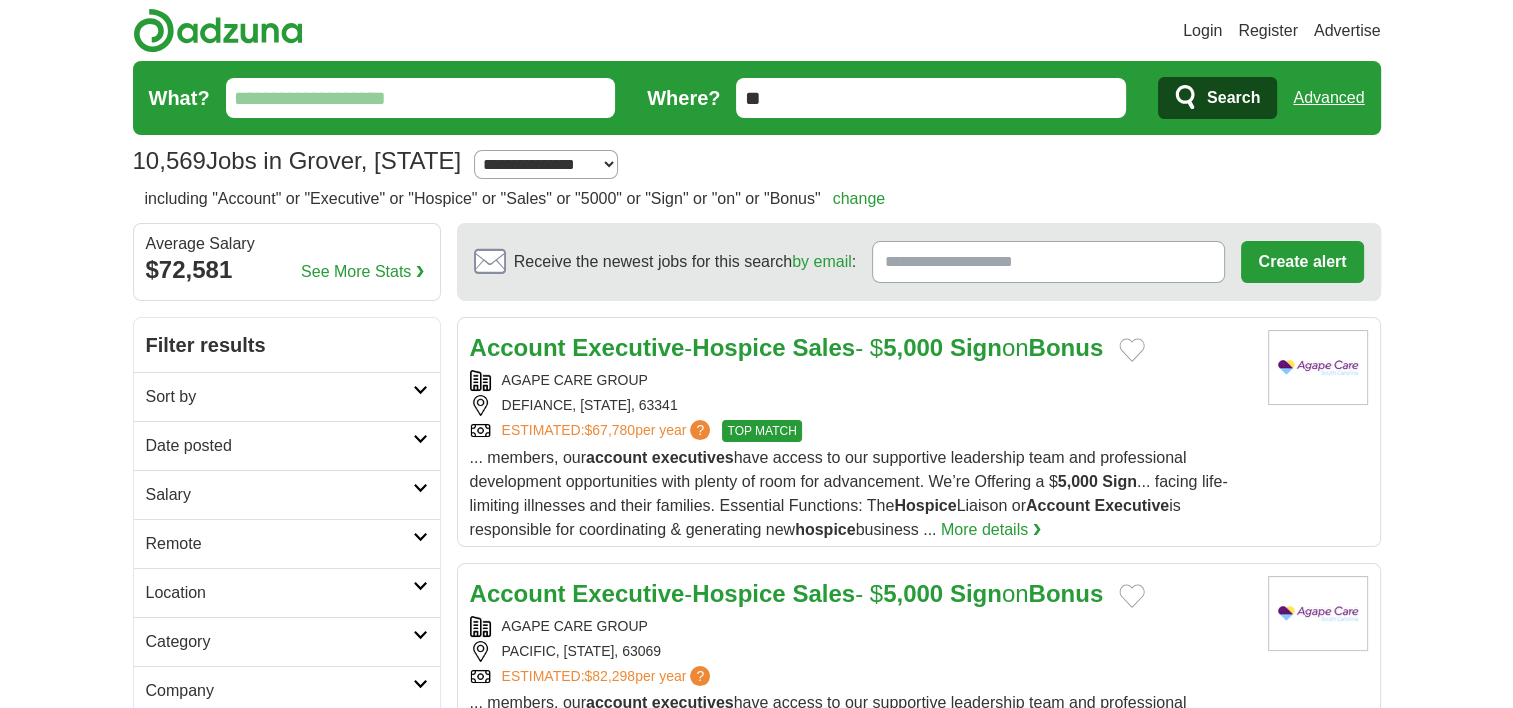 click on "Login
Register
Advertise
10,569
Jobs in Grover, MO
Salary
Salary
Select a salary range
Salary from
from $10,000
from $20,000
from $40,000
from $60,000
from $80,000
from $100,000
per year" at bounding box center [756, 1766] 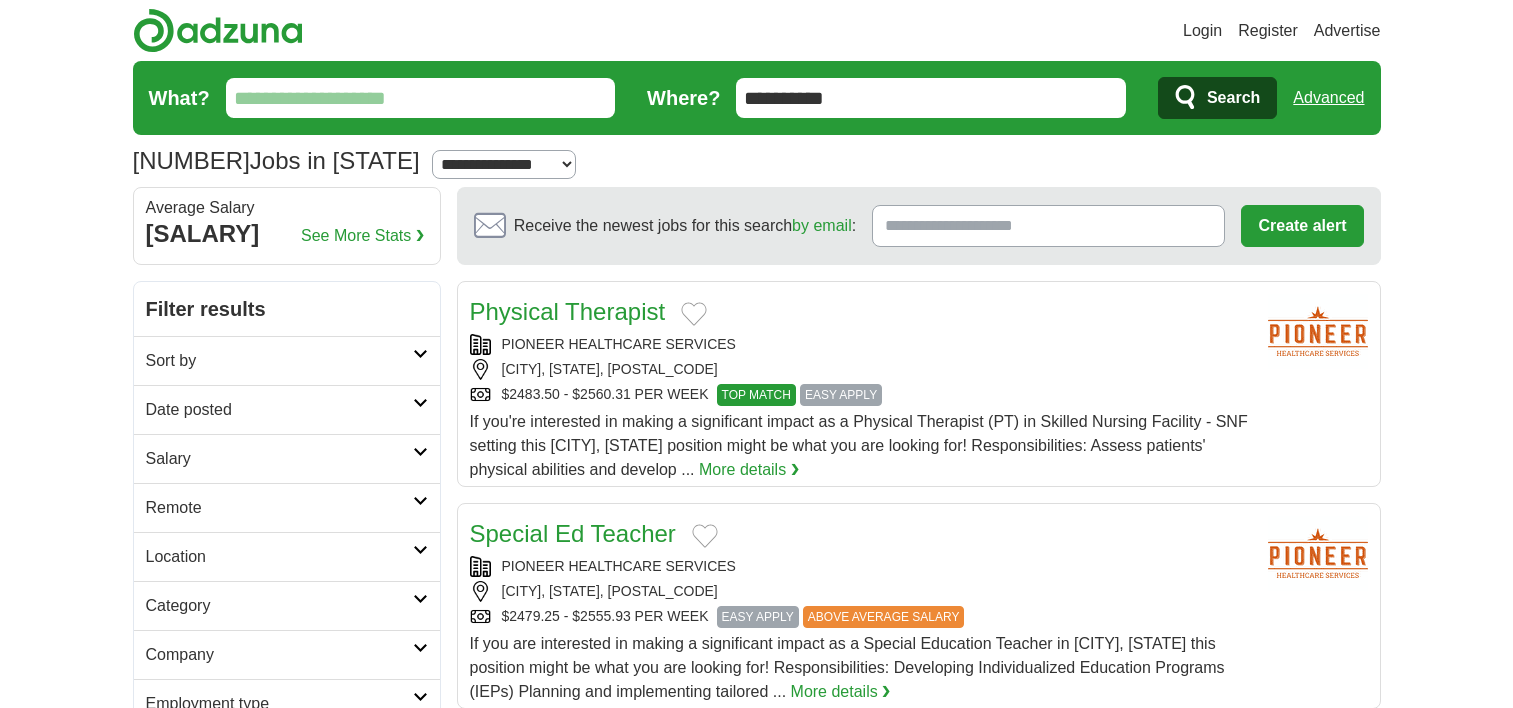scroll, scrollTop: 0, scrollLeft: 0, axis: both 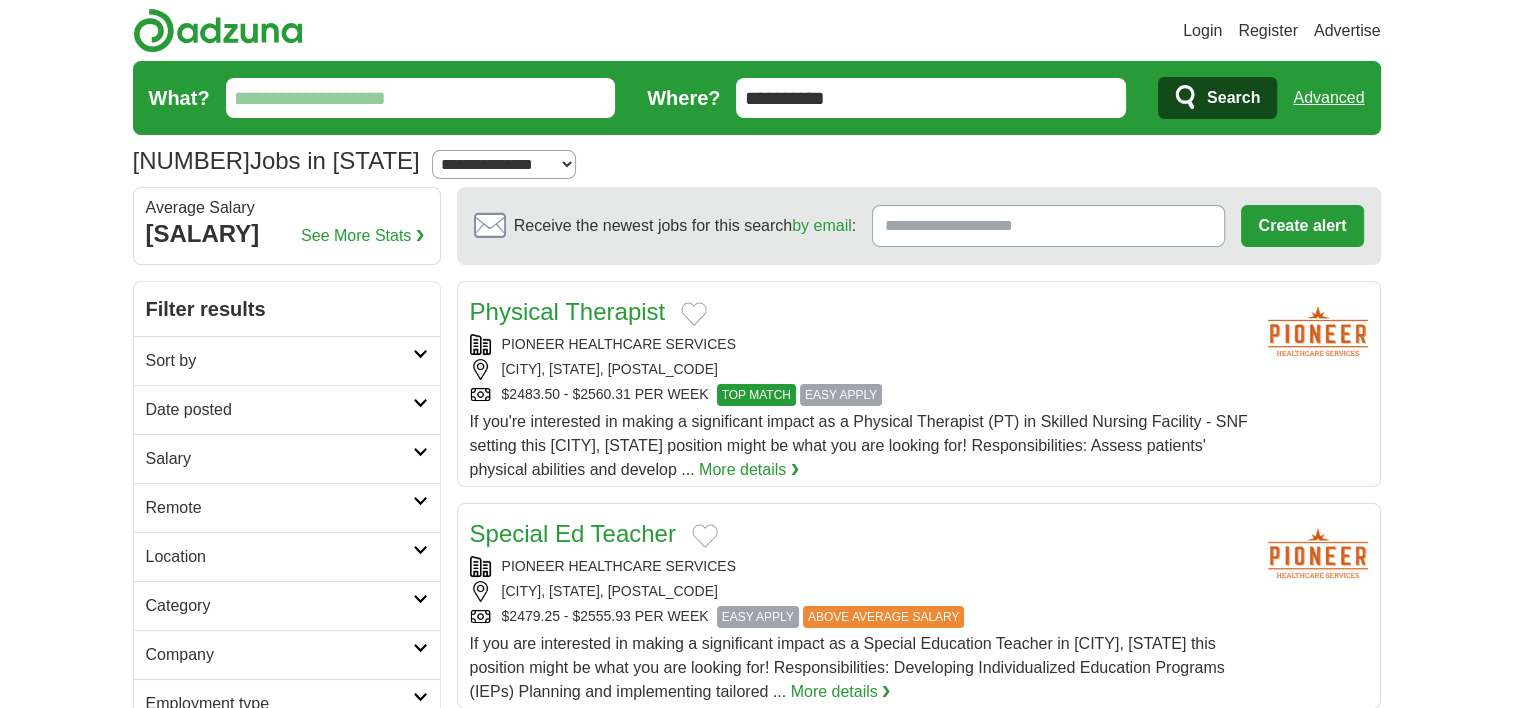 click on "What?" at bounding box center (421, 98) 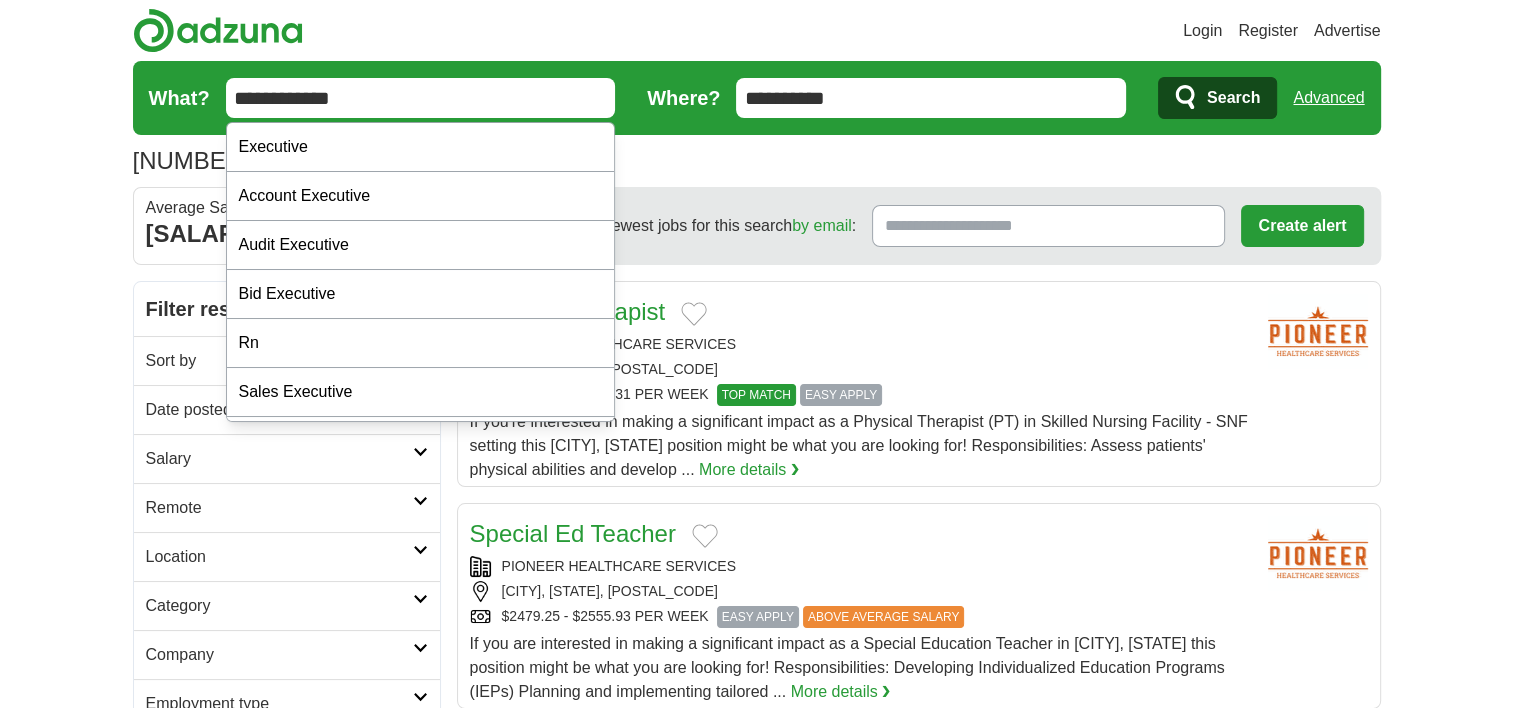 type on "**********" 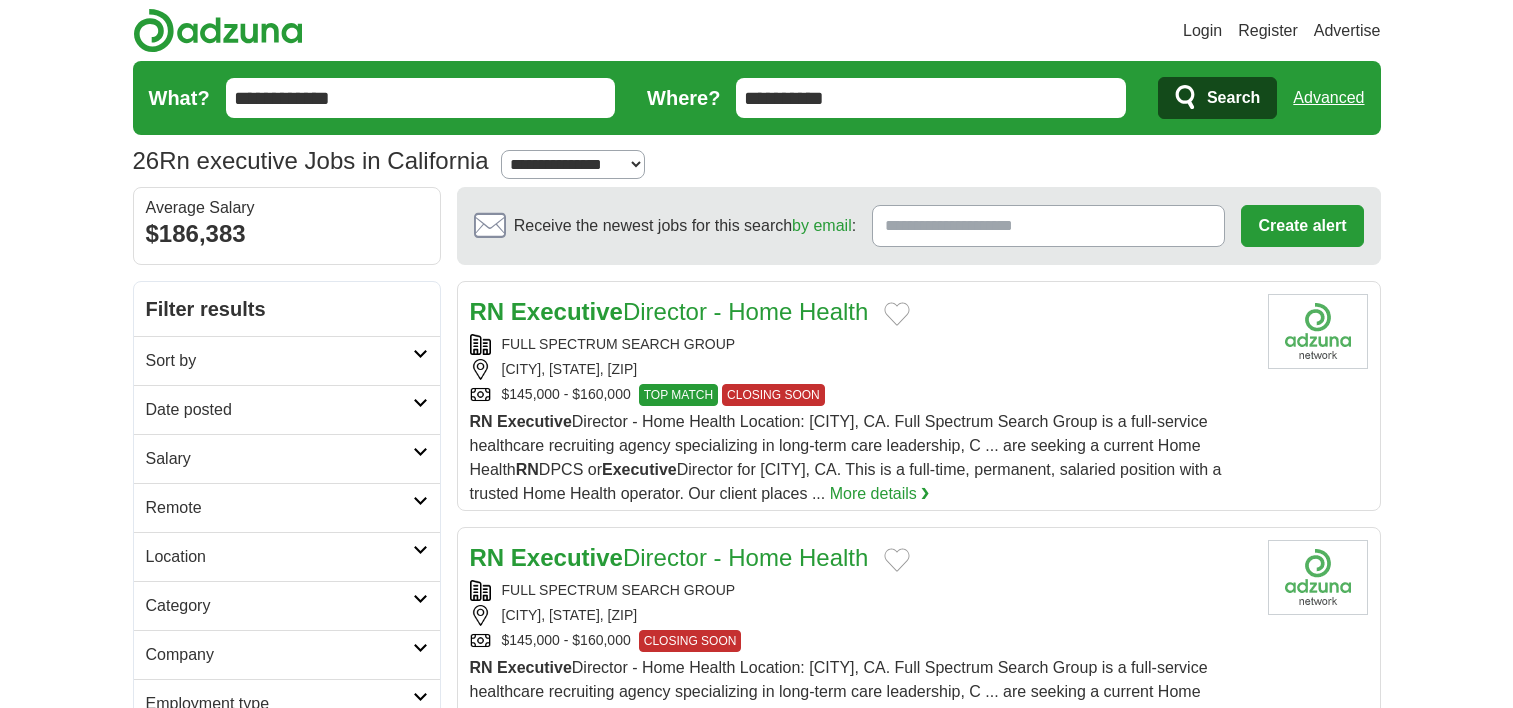 scroll, scrollTop: 0, scrollLeft: 0, axis: both 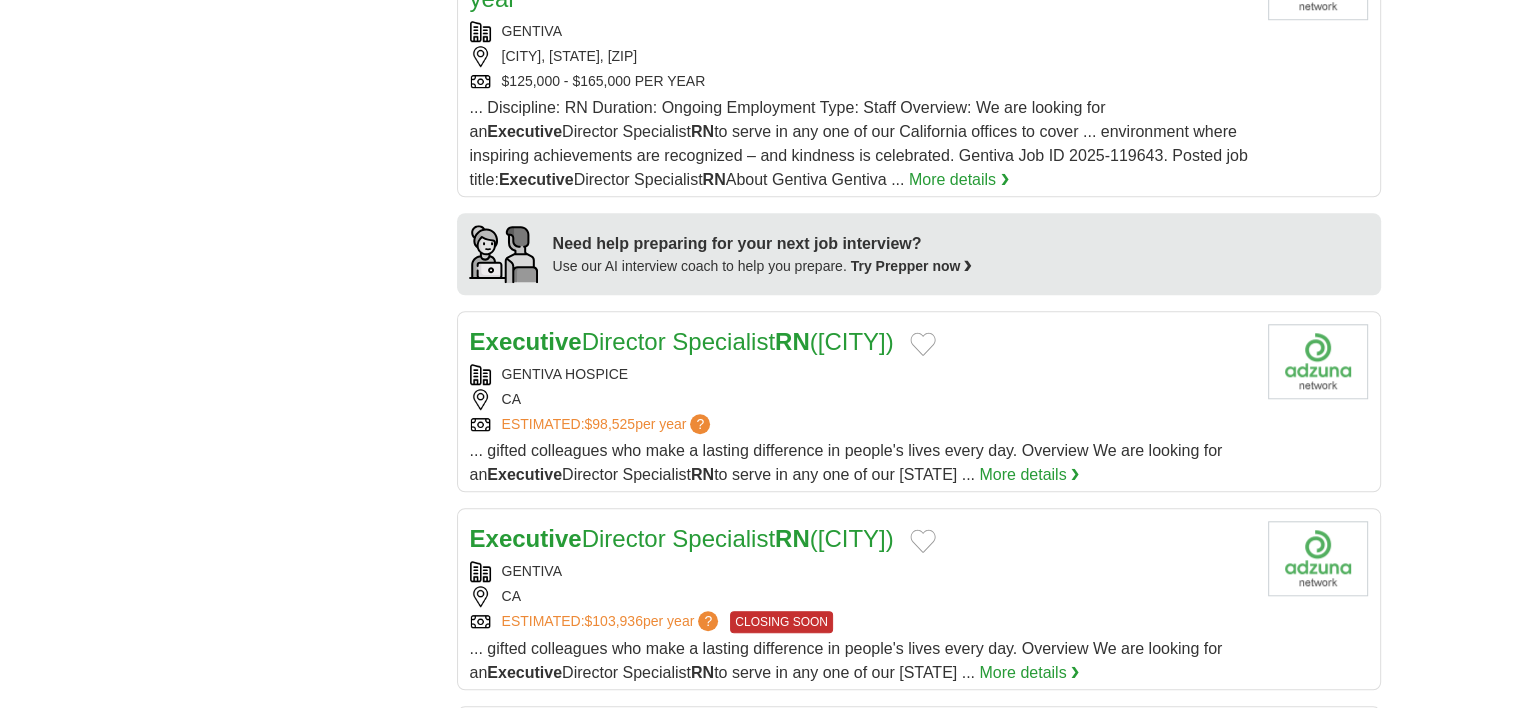 click on "Executive  Director Specialist  RN  (San Diego)" at bounding box center [682, 341] 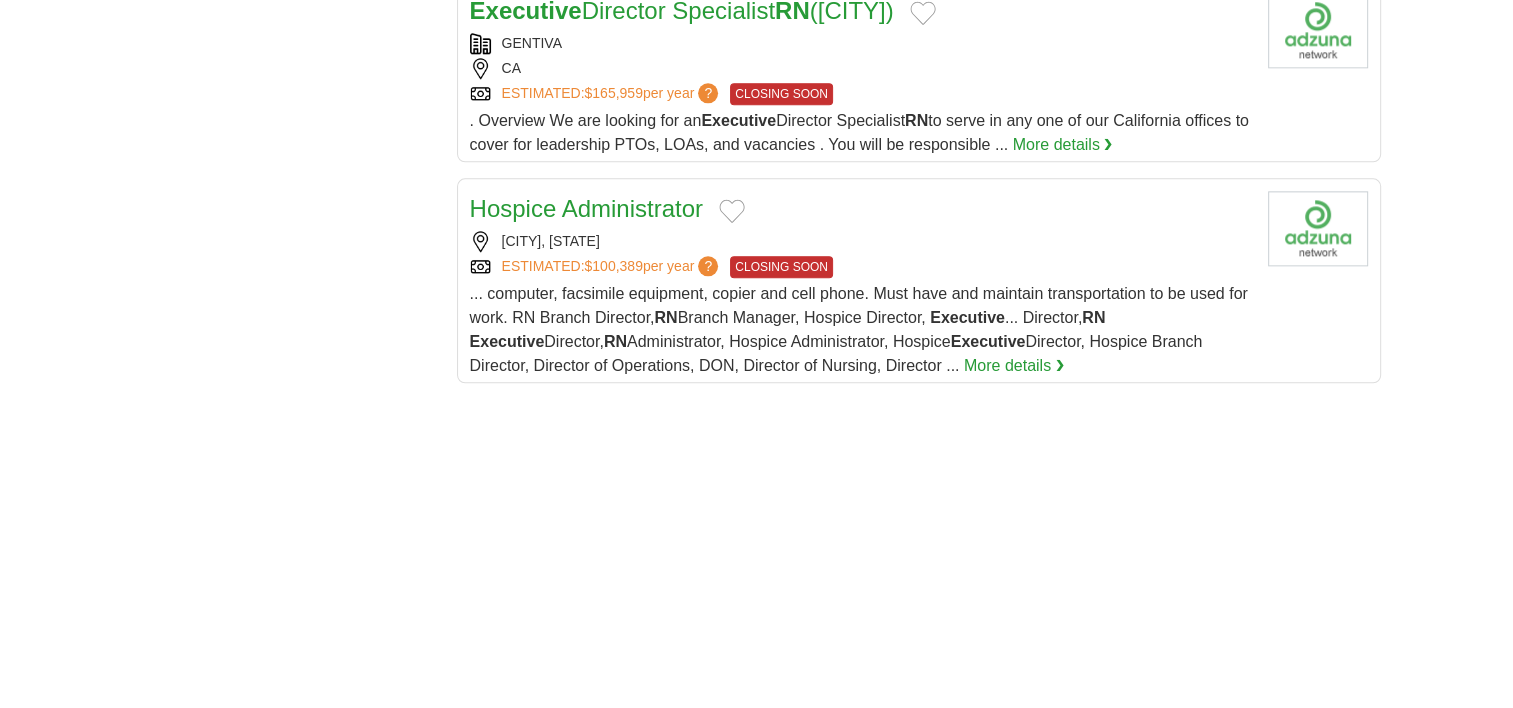 scroll, scrollTop: 2362, scrollLeft: 0, axis: vertical 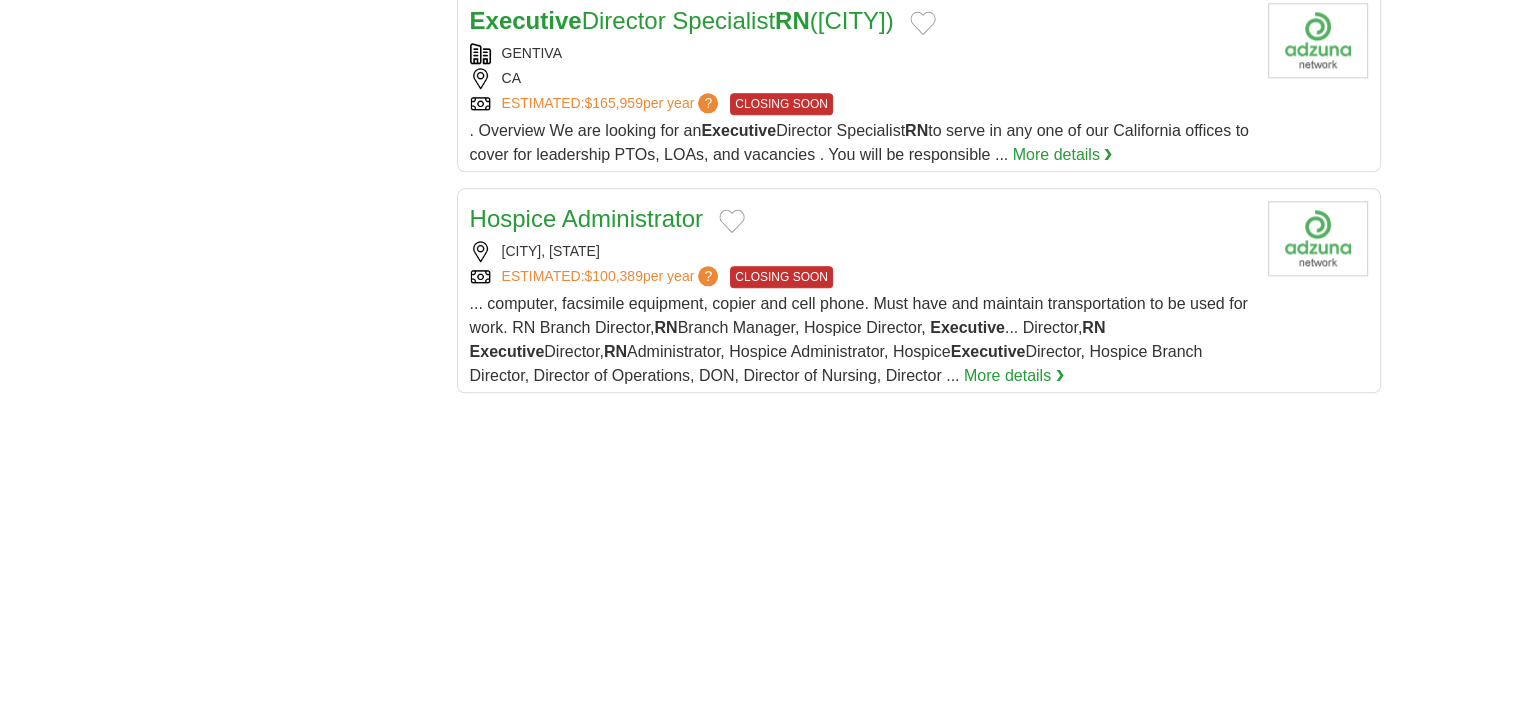 click on "Hospice Administrator" at bounding box center (586, 218) 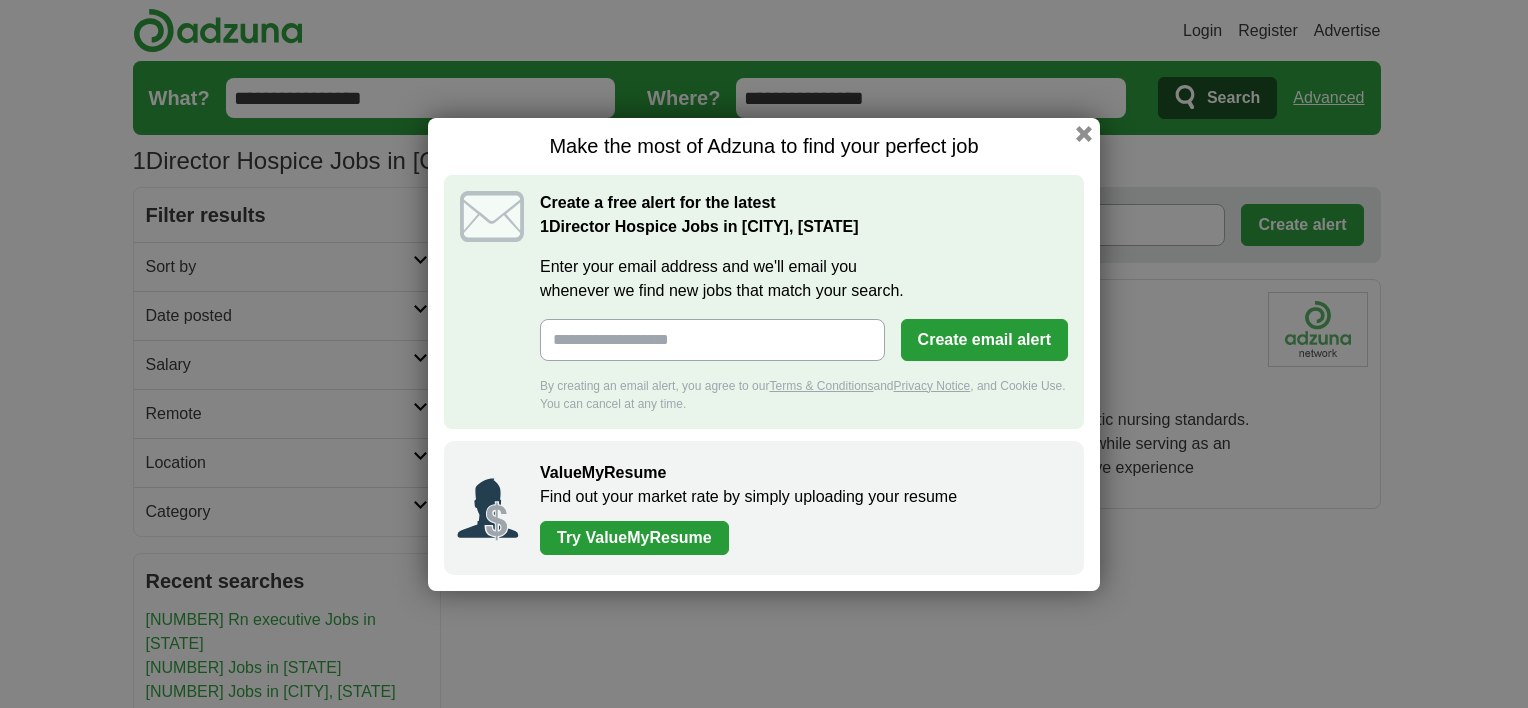 scroll, scrollTop: 0, scrollLeft: 0, axis: both 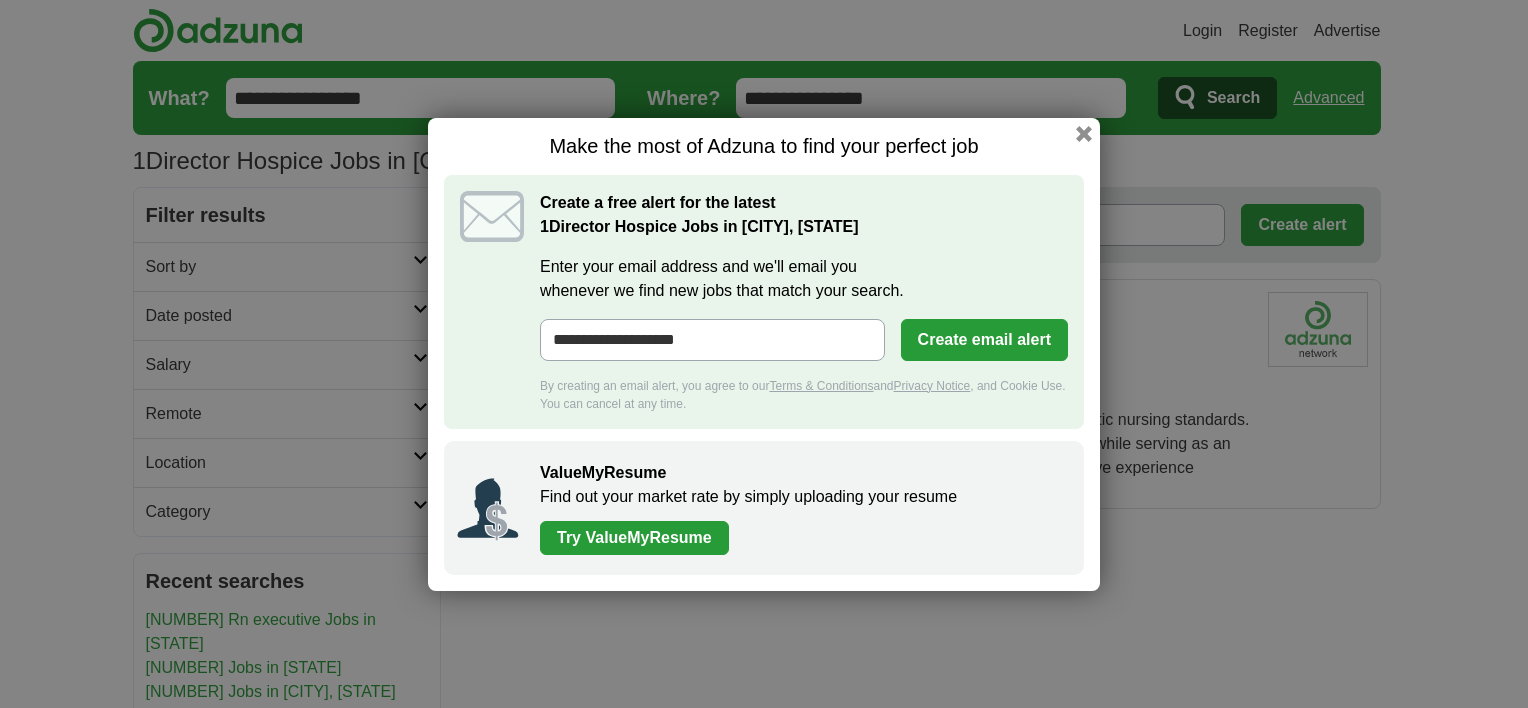 click on "Create email alert" at bounding box center (984, 340) 